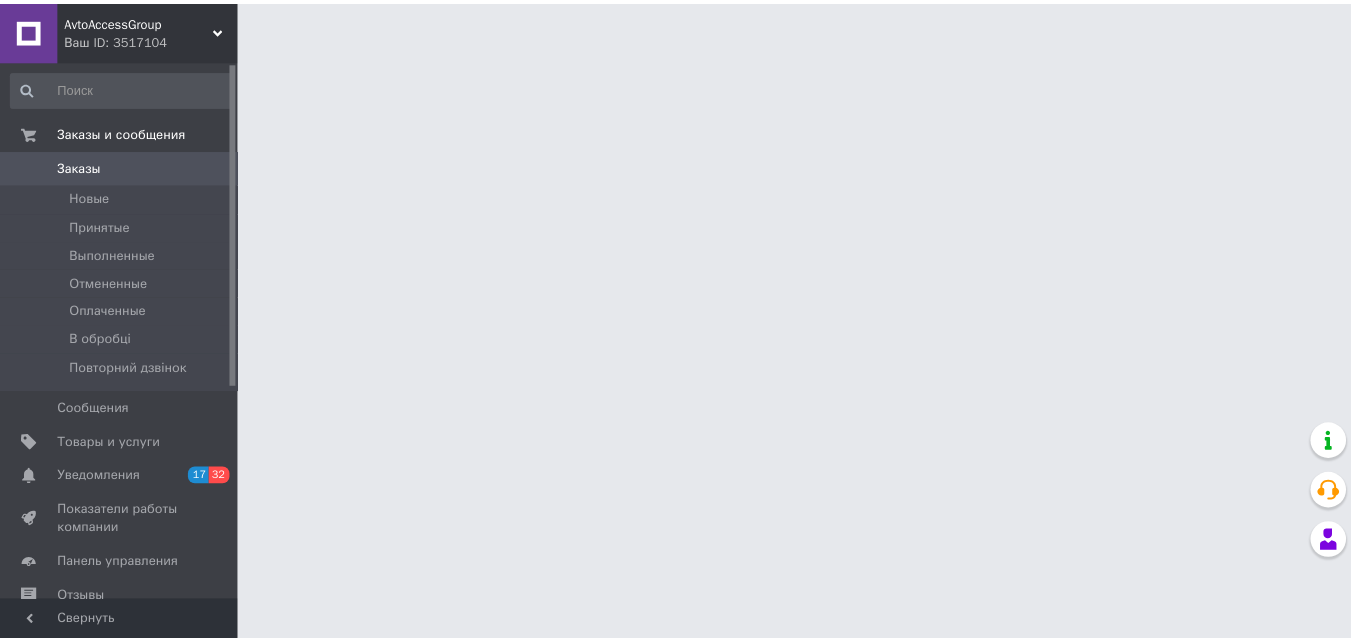 scroll, scrollTop: 0, scrollLeft: 0, axis: both 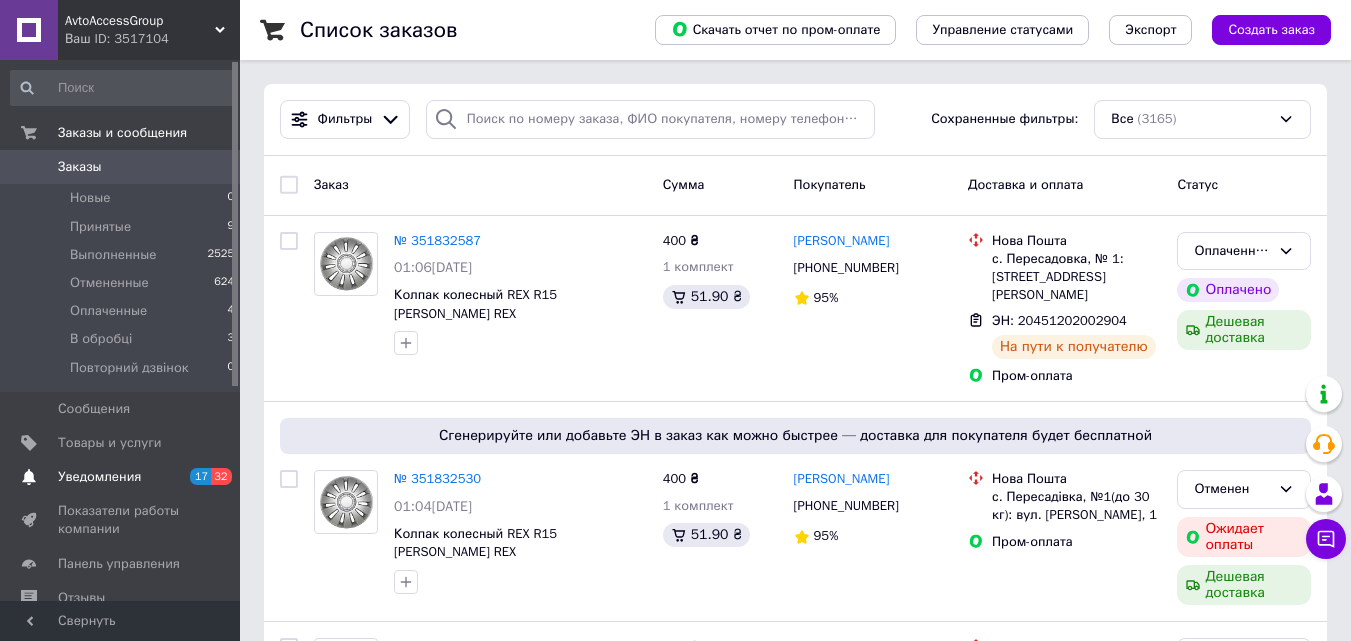 click on "Уведомления" at bounding box center [99, 477] 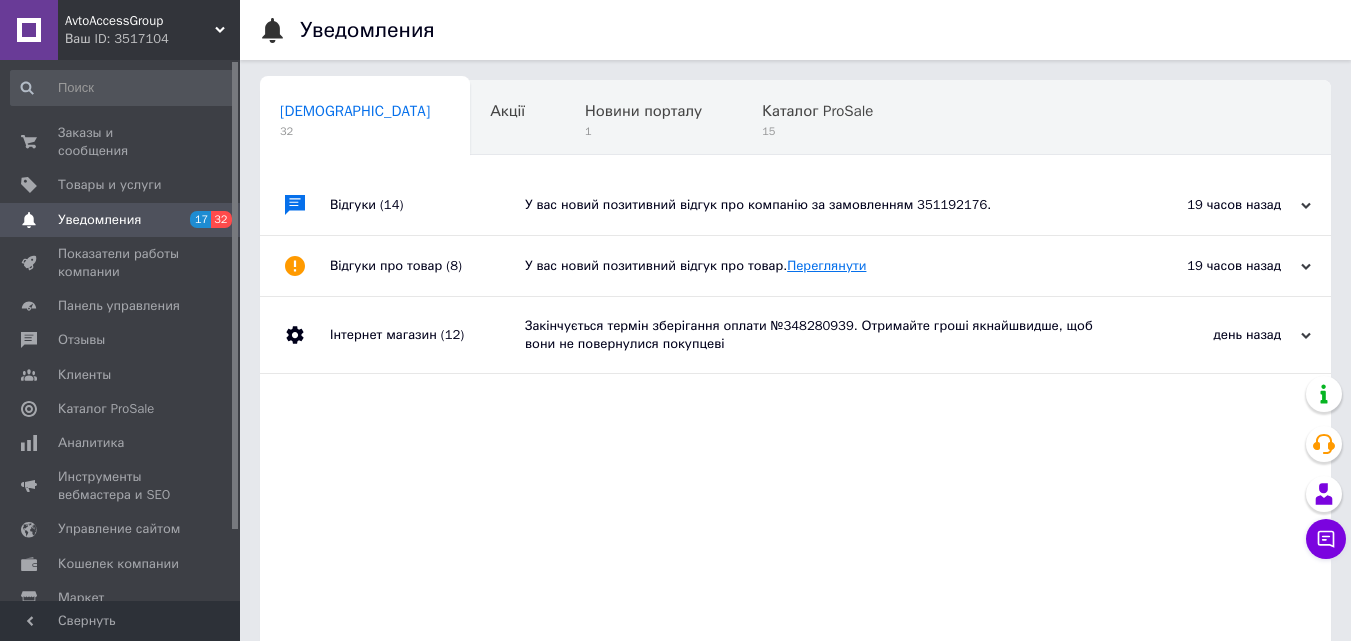 click on "Переглянути" at bounding box center (826, 265) 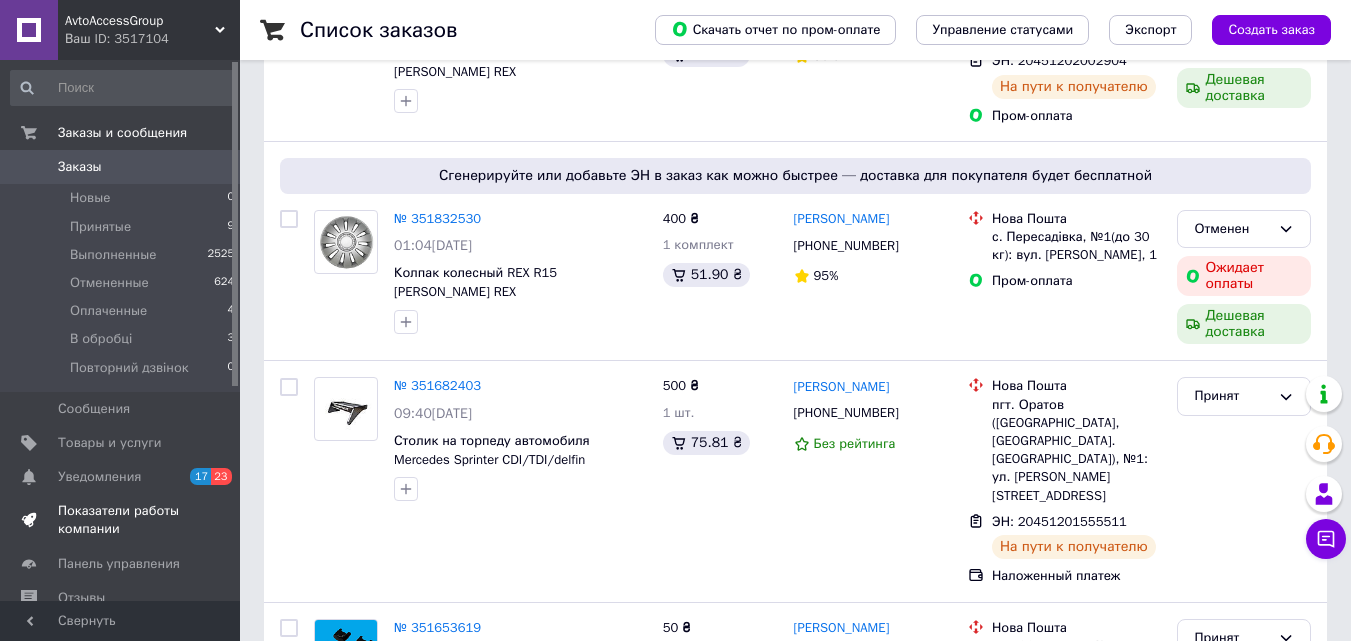 scroll, scrollTop: 300, scrollLeft: 0, axis: vertical 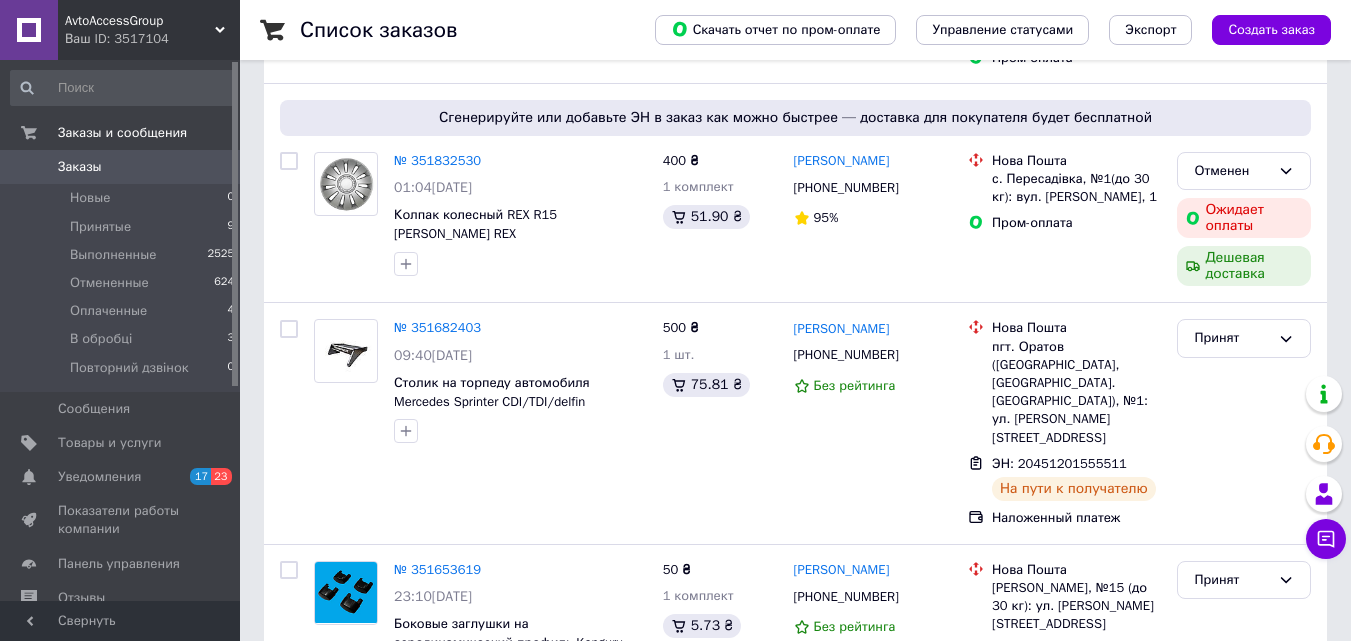 click on "Показатели работы компании" at bounding box center (121, 520) 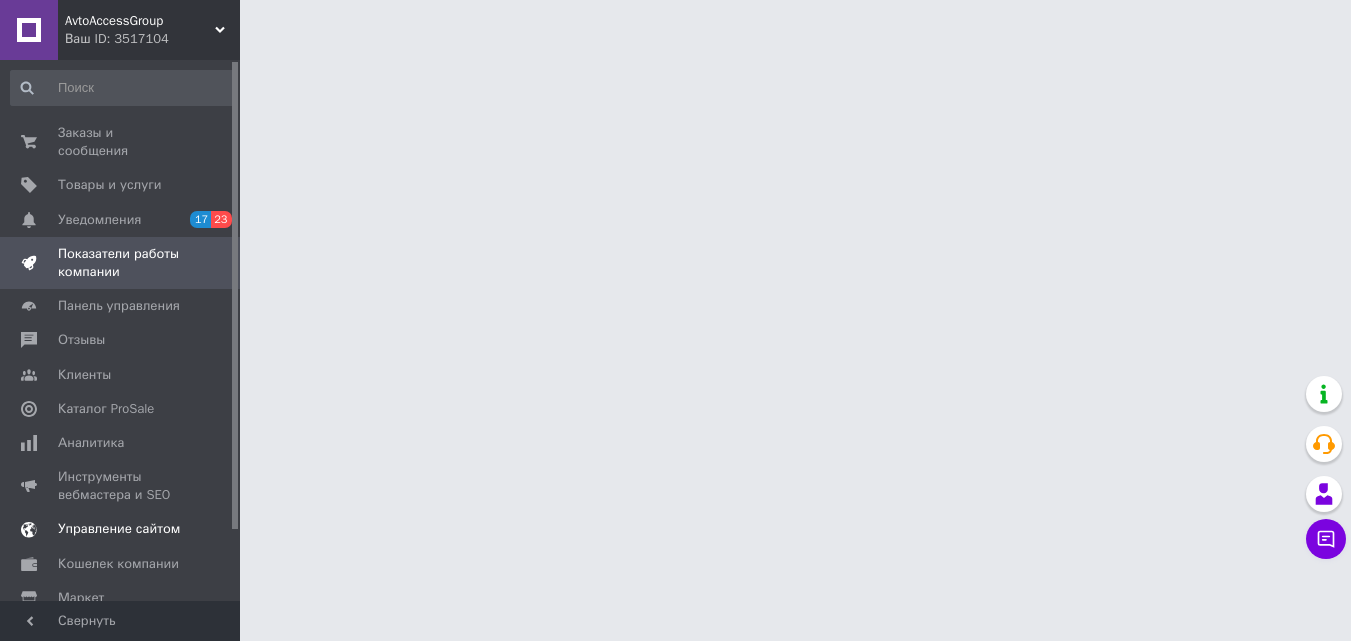 scroll, scrollTop: 0, scrollLeft: 0, axis: both 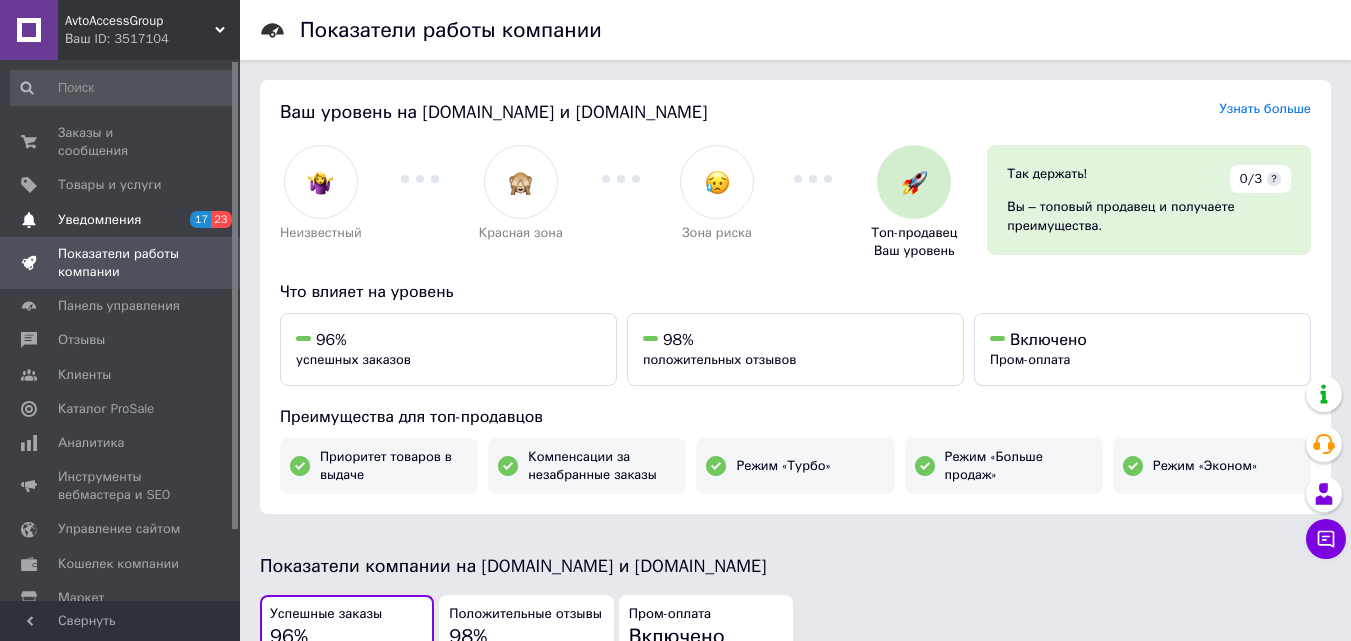 click on "Уведомления" at bounding box center (99, 220) 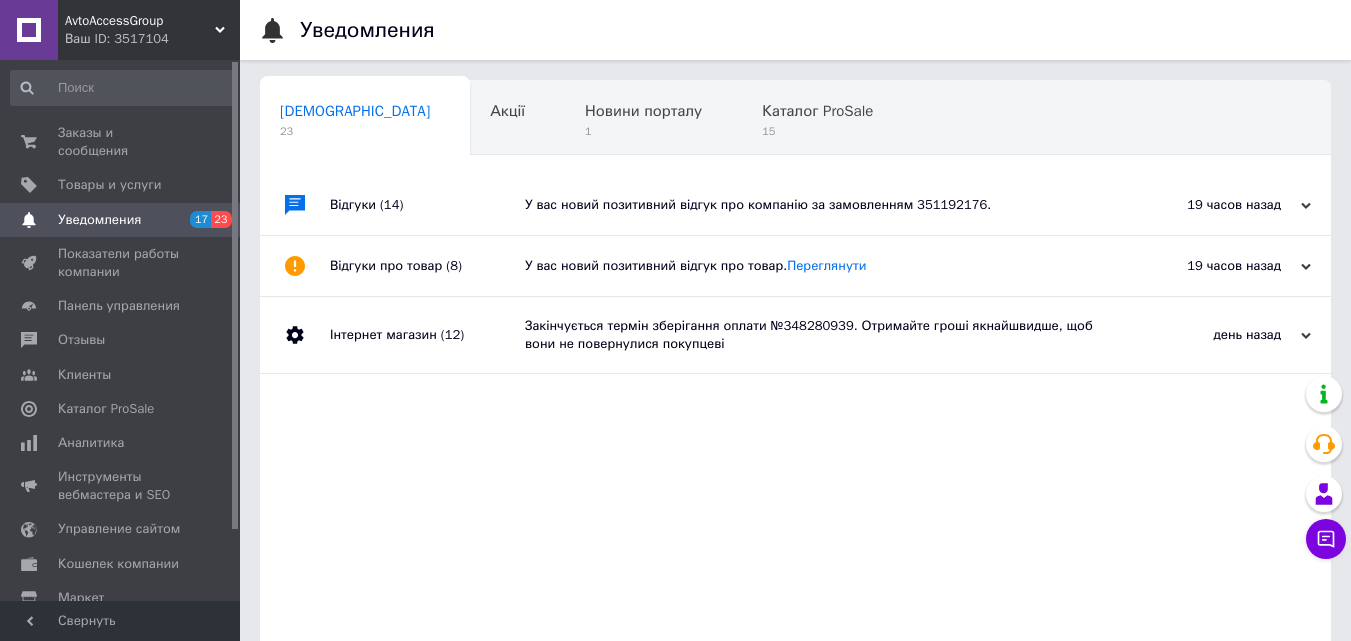 click on "Відгуки   (14)" at bounding box center [427, 205] 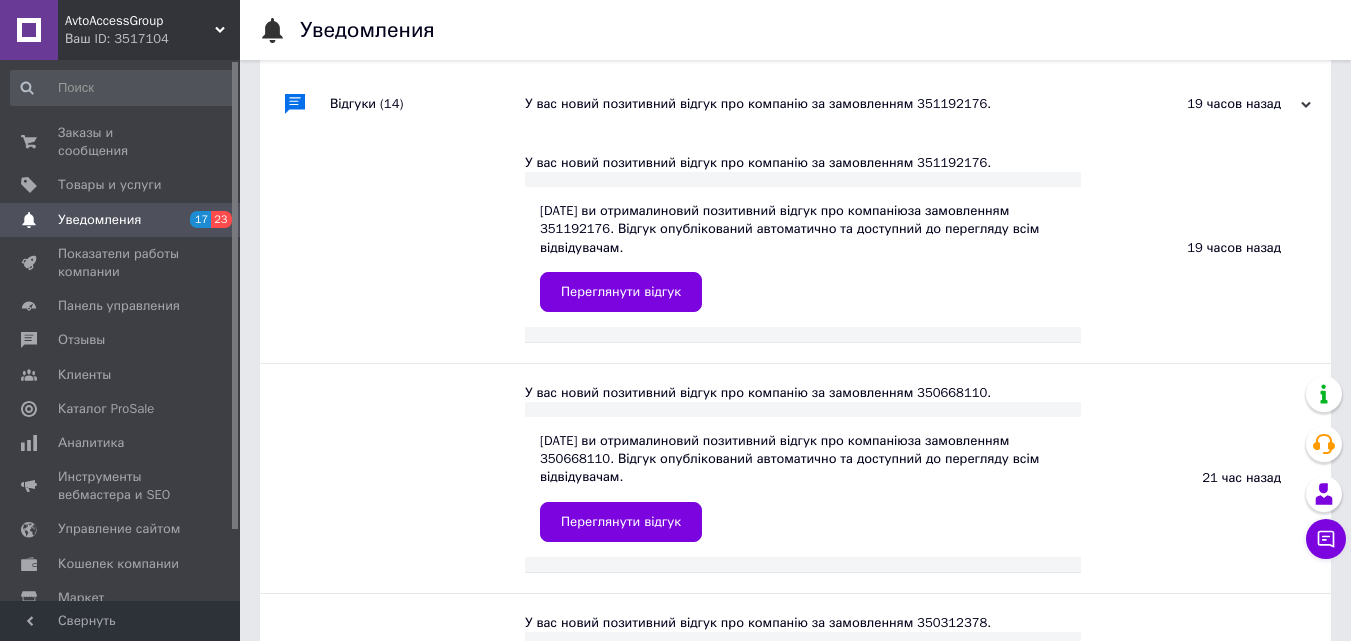 scroll, scrollTop: 100, scrollLeft: 0, axis: vertical 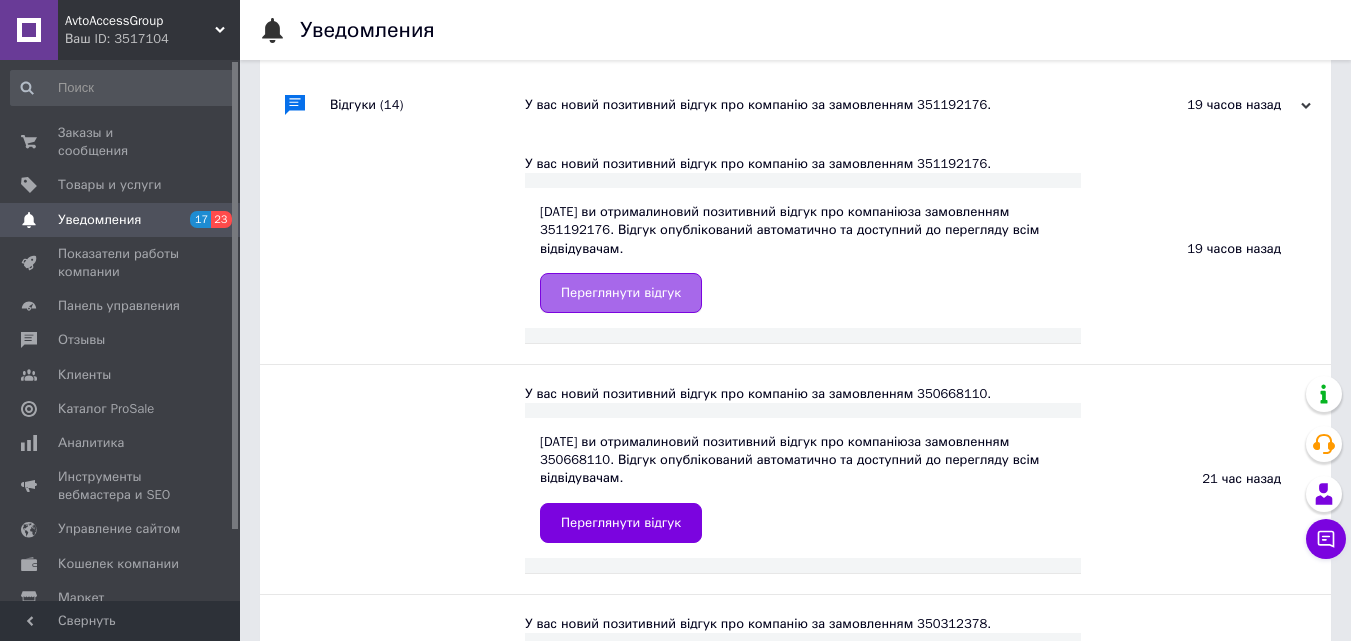click on "Переглянути відгук" at bounding box center (621, 293) 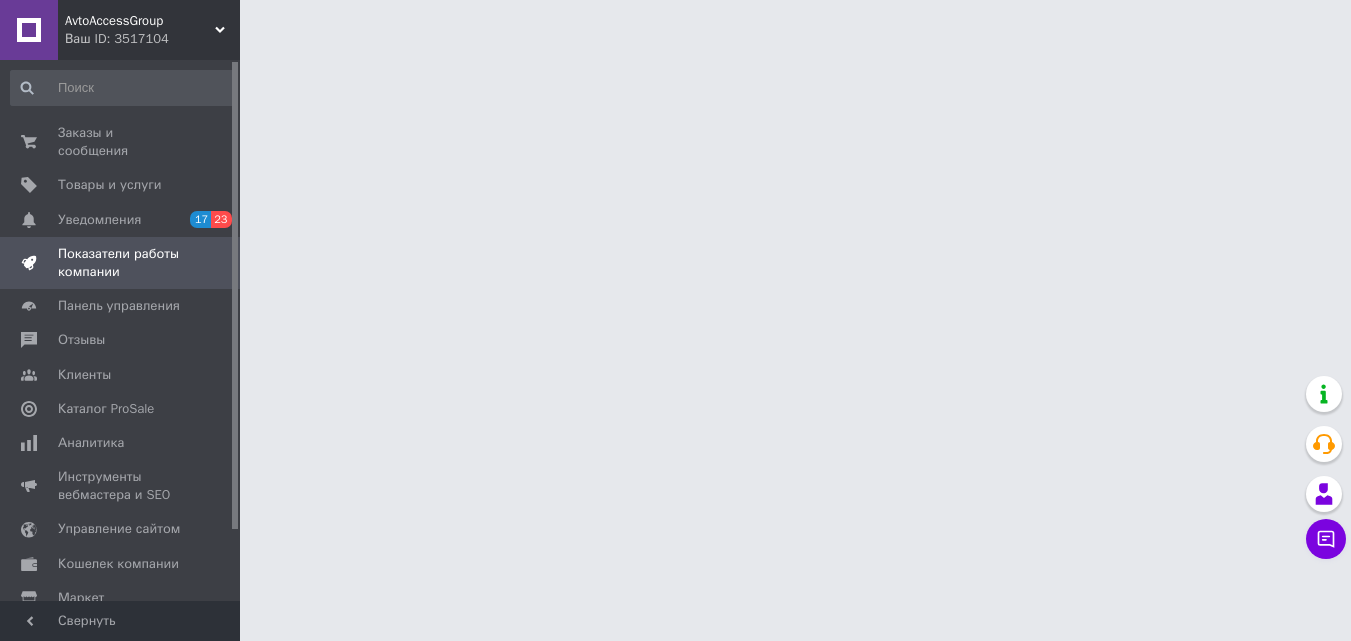 scroll, scrollTop: 0, scrollLeft: 0, axis: both 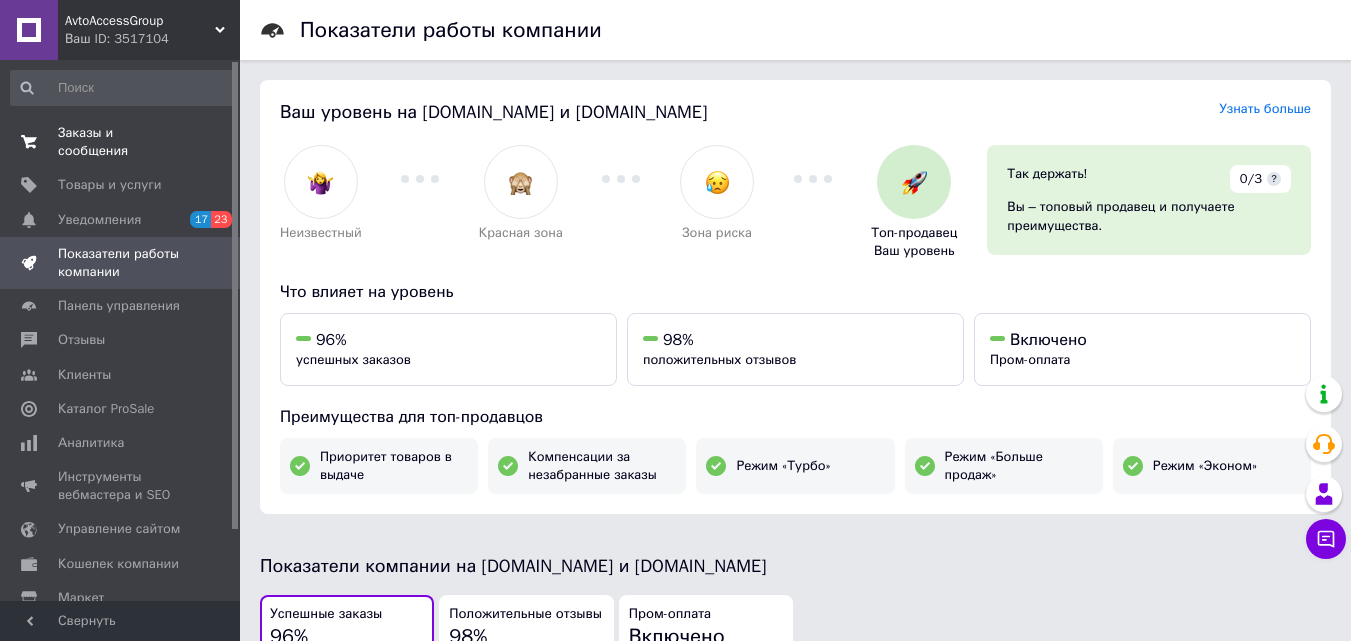 click on "Заказы и сообщения" at bounding box center (121, 142) 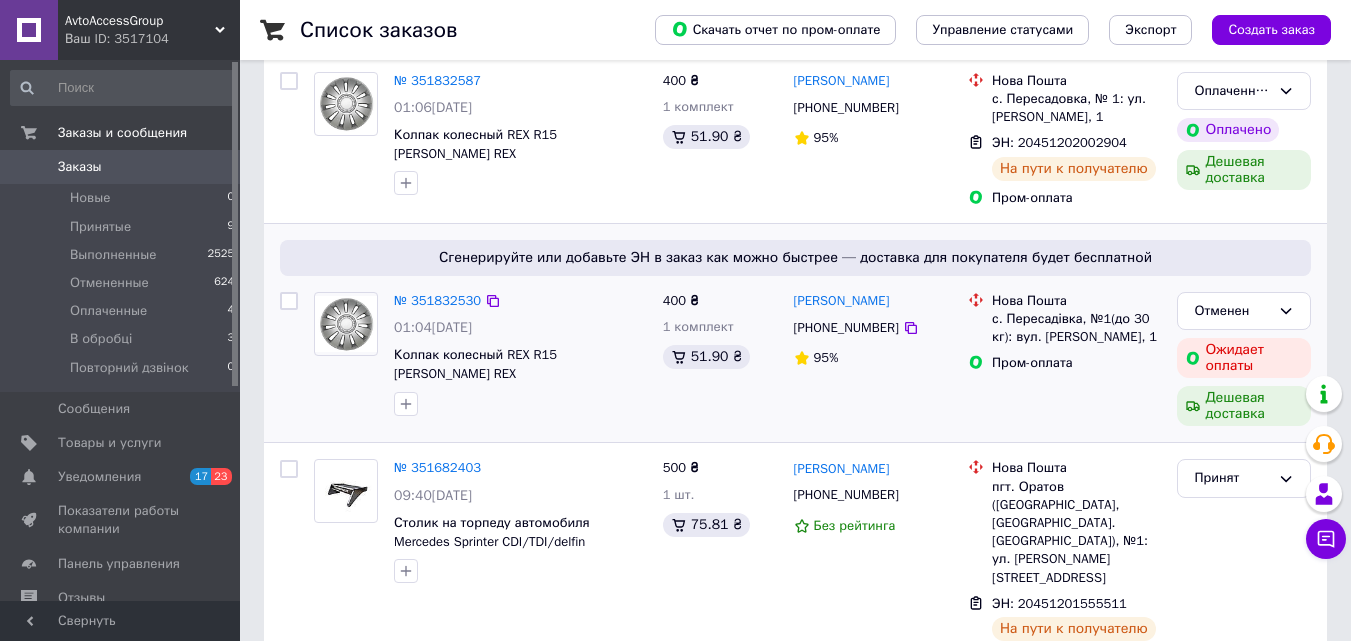 scroll, scrollTop: 200, scrollLeft: 0, axis: vertical 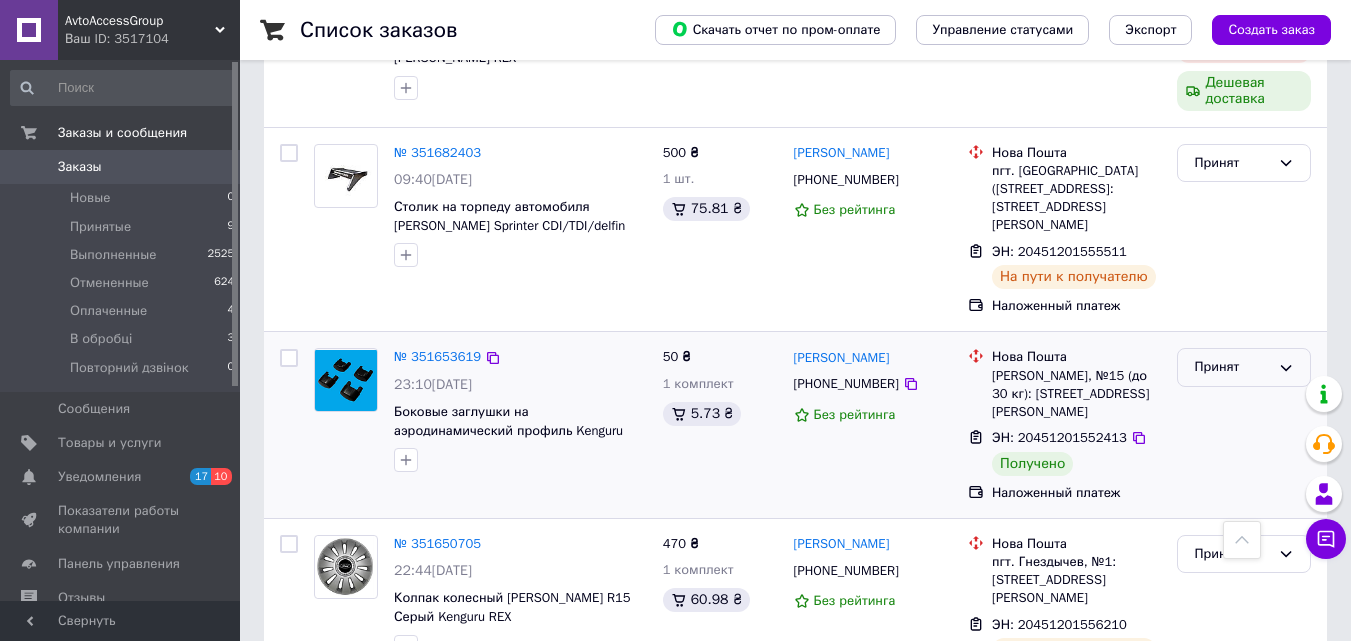 click 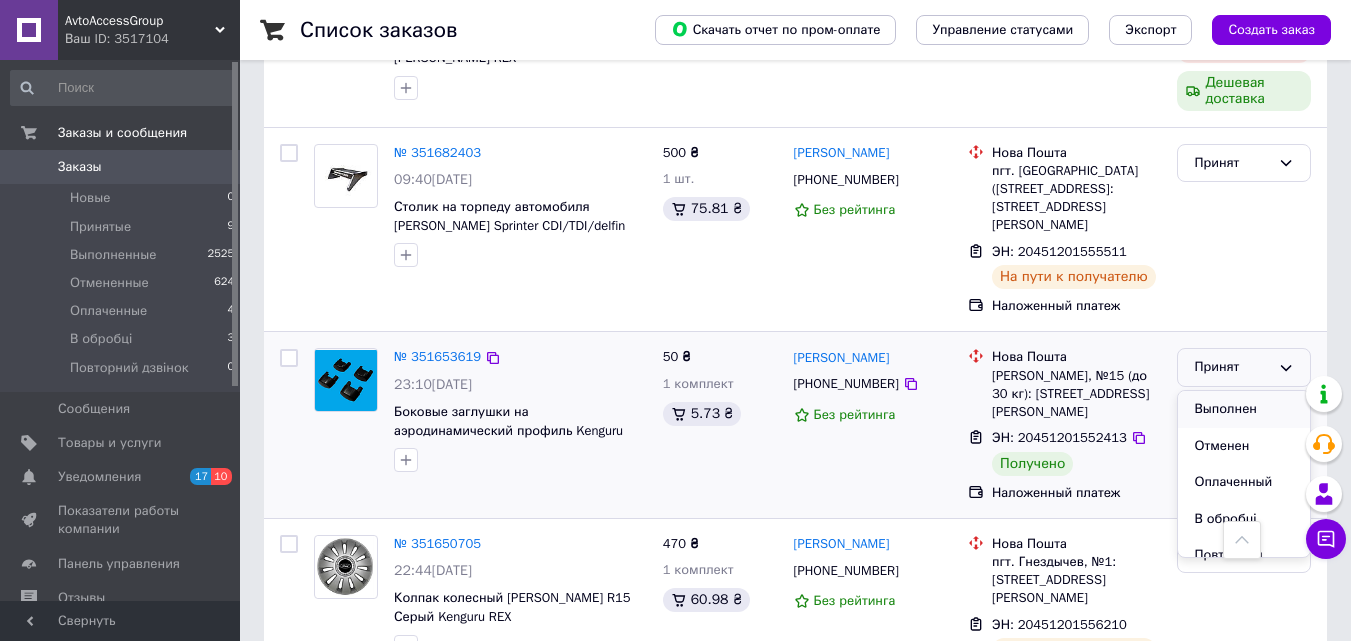 click on "Выполнен" at bounding box center (1244, 409) 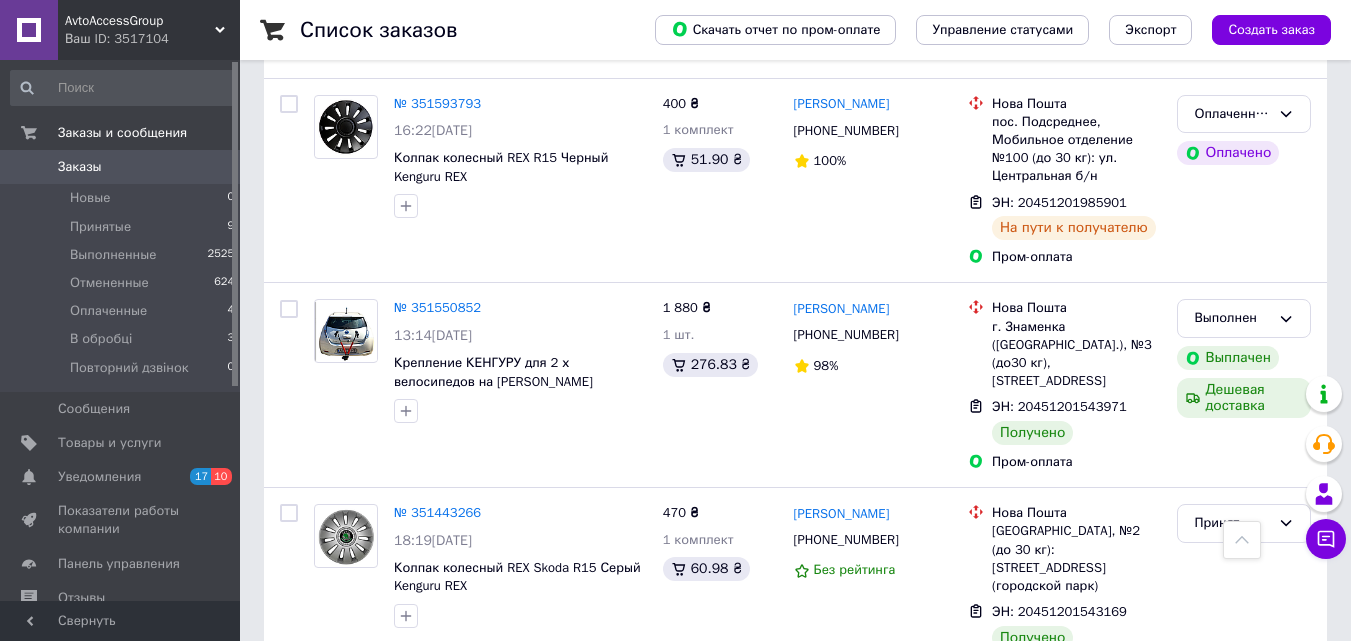 scroll, scrollTop: 1294, scrollLeft: 0, axis: vertical 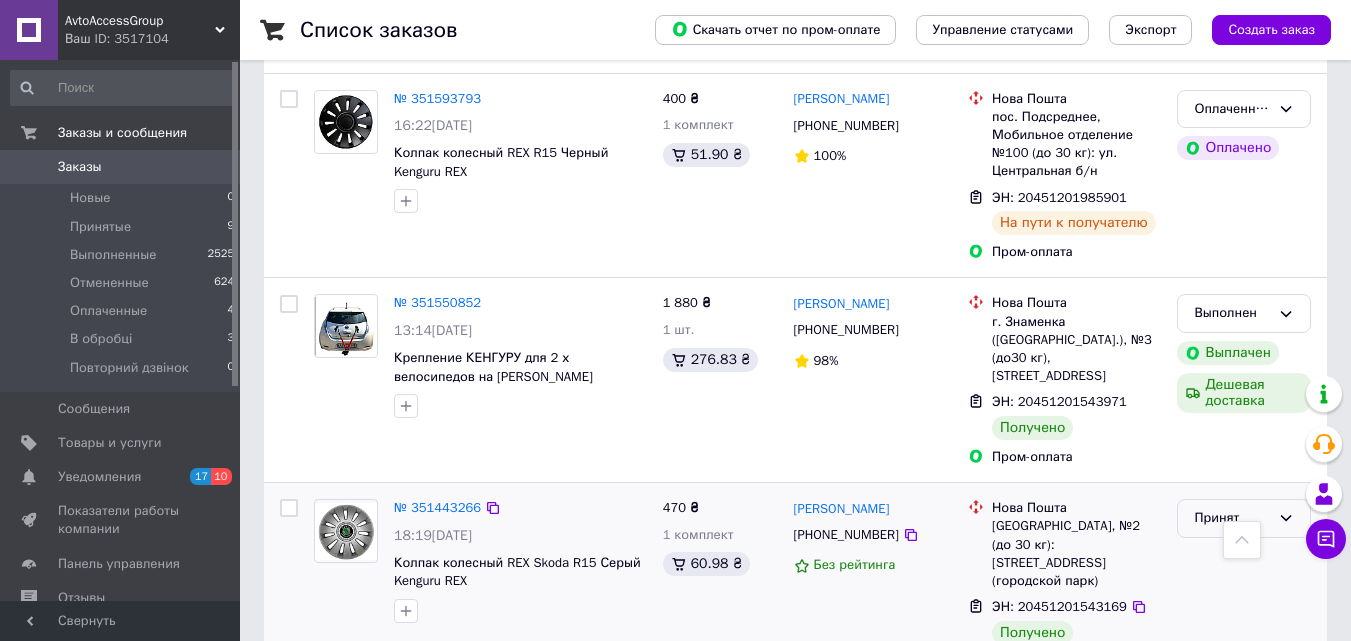 click 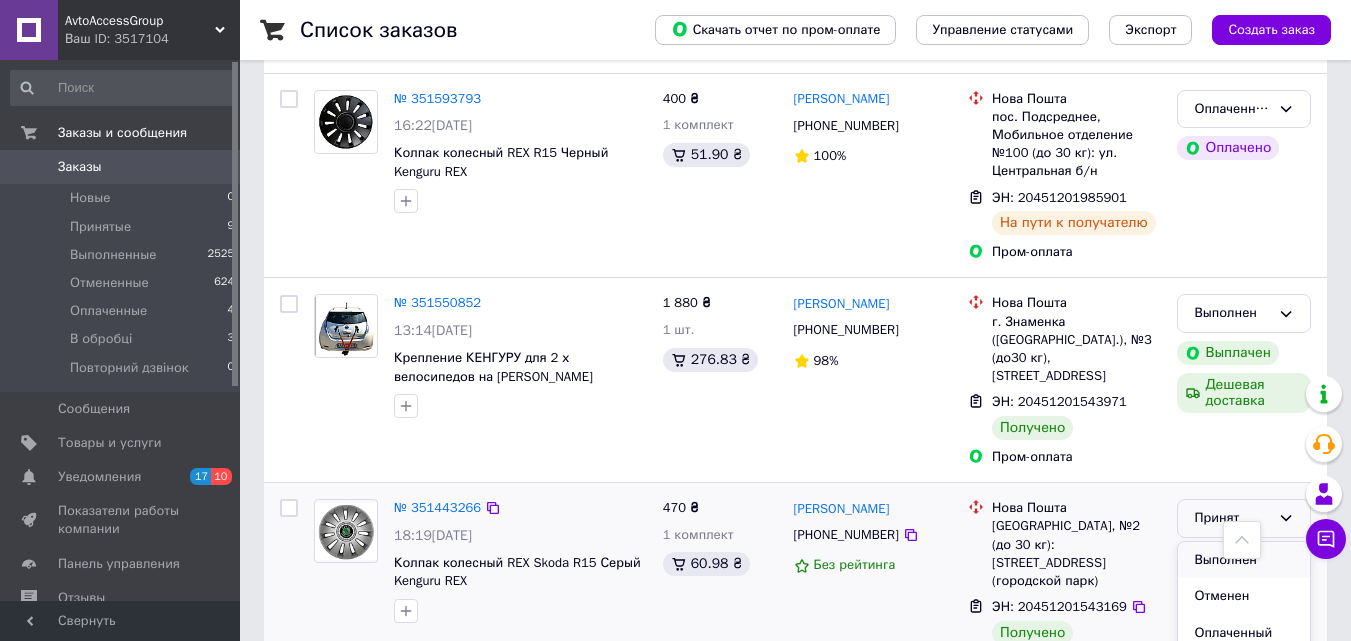 click on "Выполнен" at bounding box center (1244, 560) 